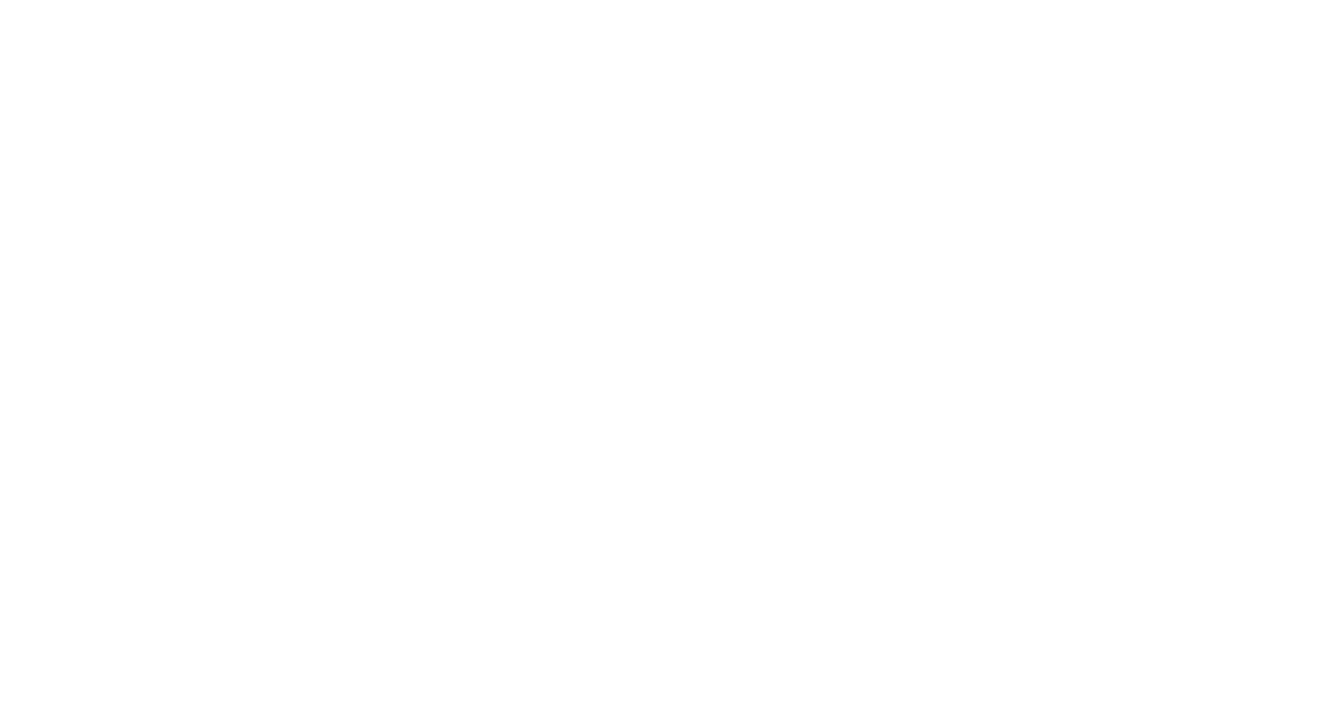 scroll, scrollTop: 0, scrollLeft: 0, axis: both 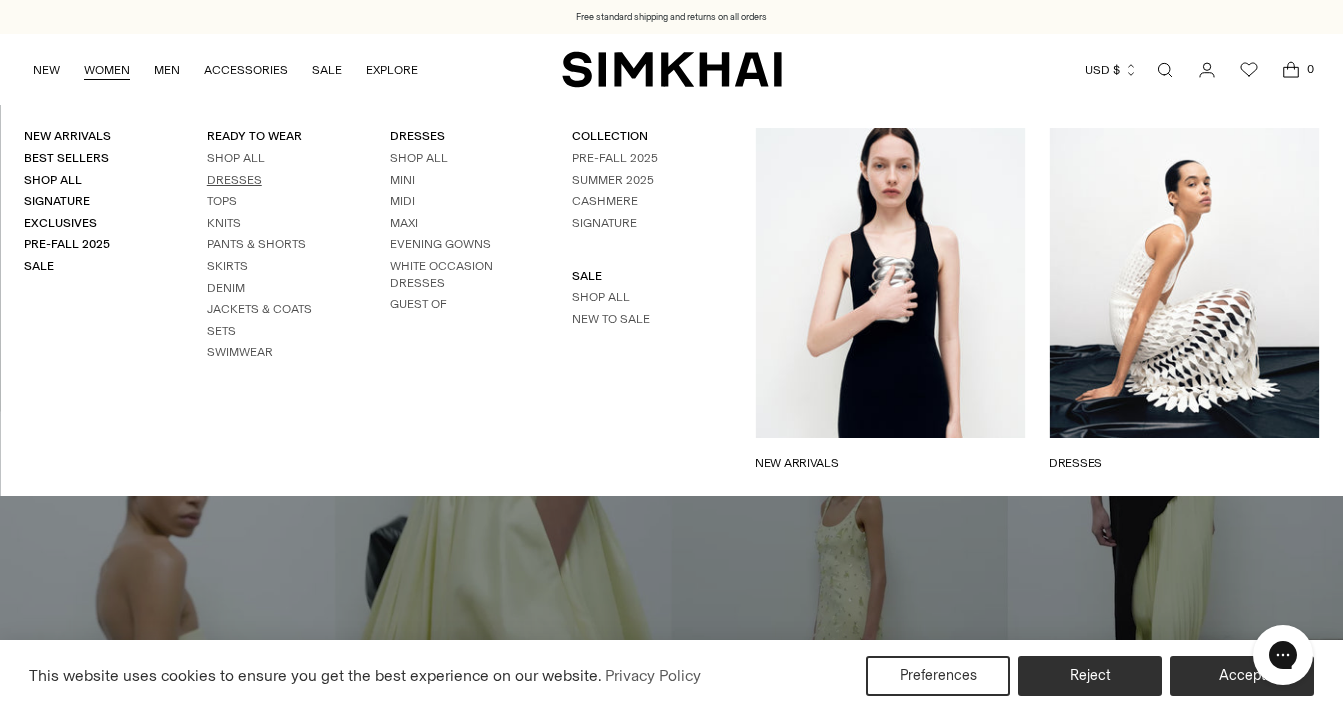 click on "Dresses" at bounding box center [234, 180] 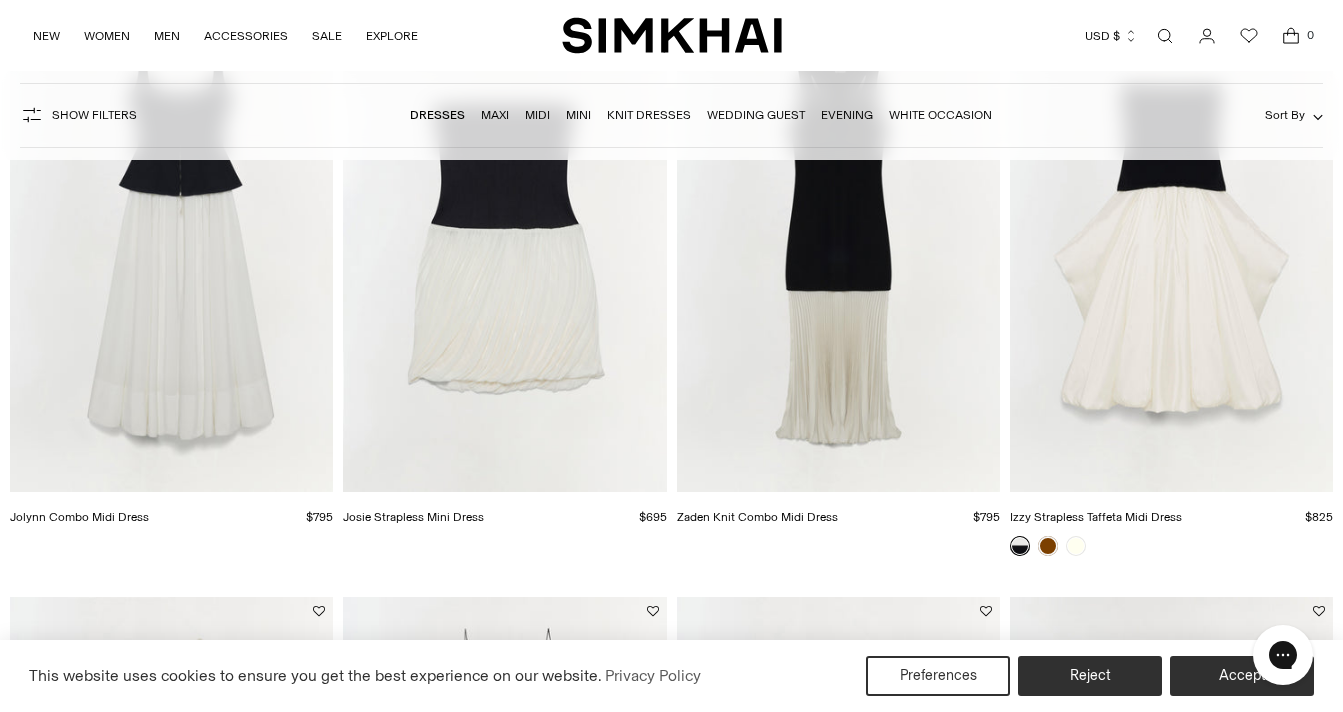 scroll, scrollTop: 0, scrollLeft: 0, axis: both 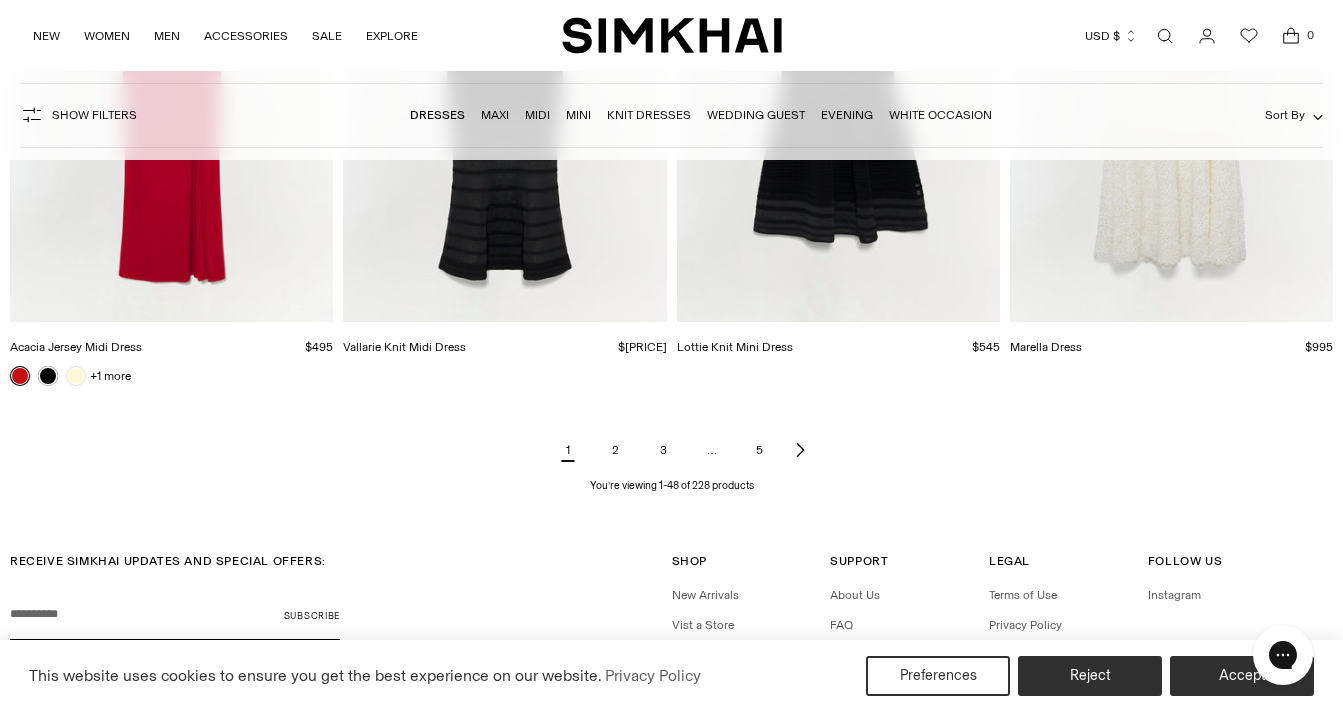 click on "2" at bounding box center [616, 450] 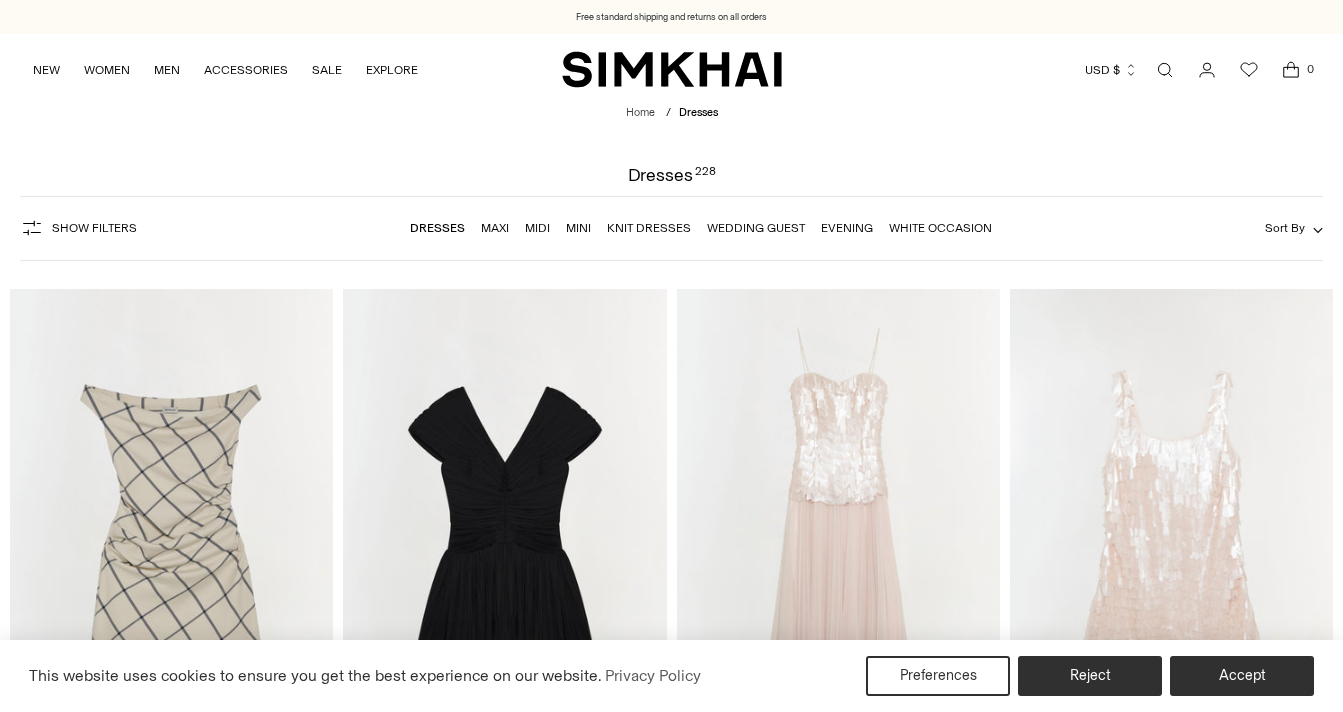 scroll, scrollTop: 107, scrollLeft: 0, axis: vertical 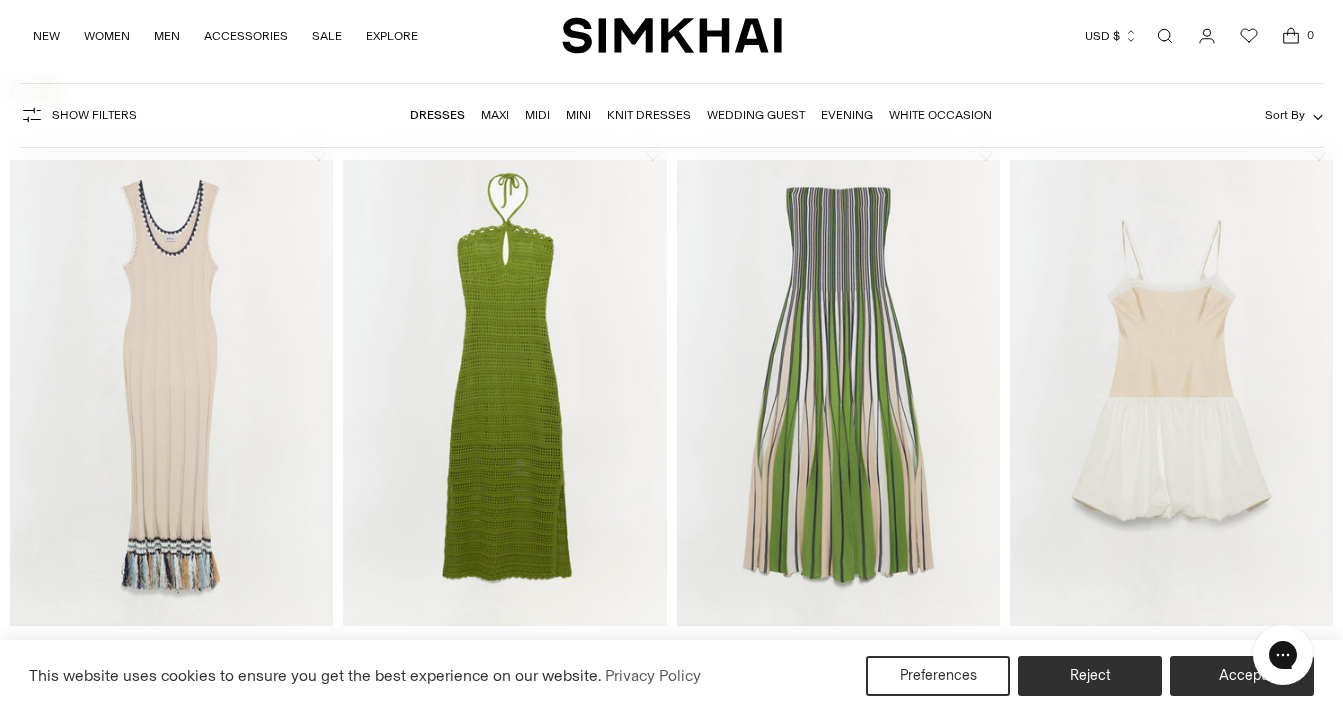 click at bounding box center (0, 0) 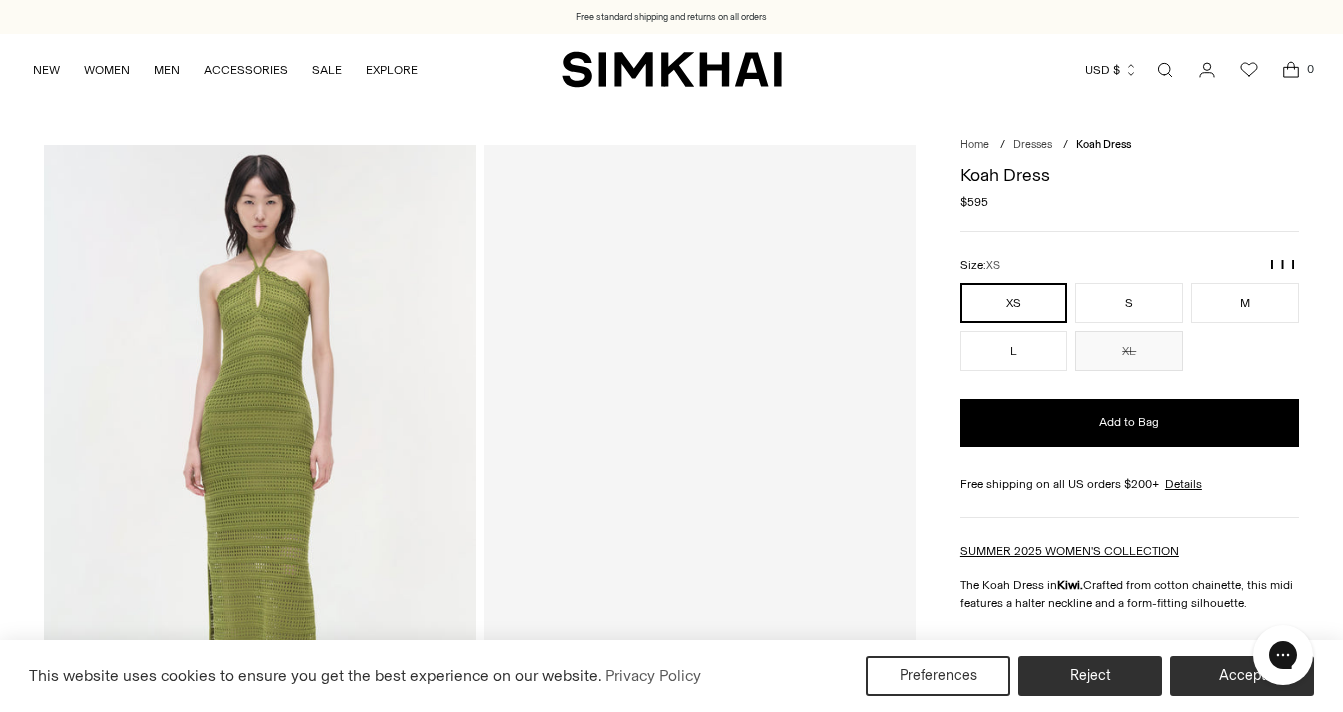 scroll, scrollTop: 0, scrollLeft: 0, axis: both 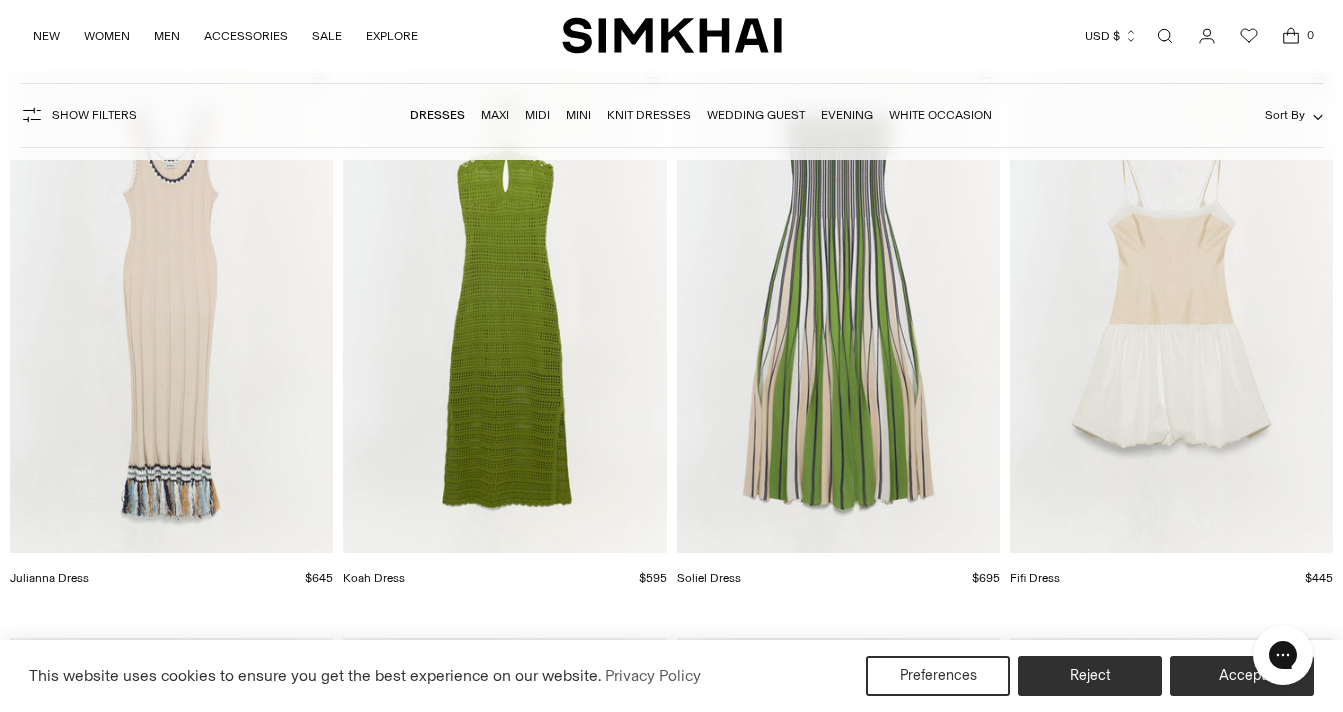 click at bounding box center [0, 0] 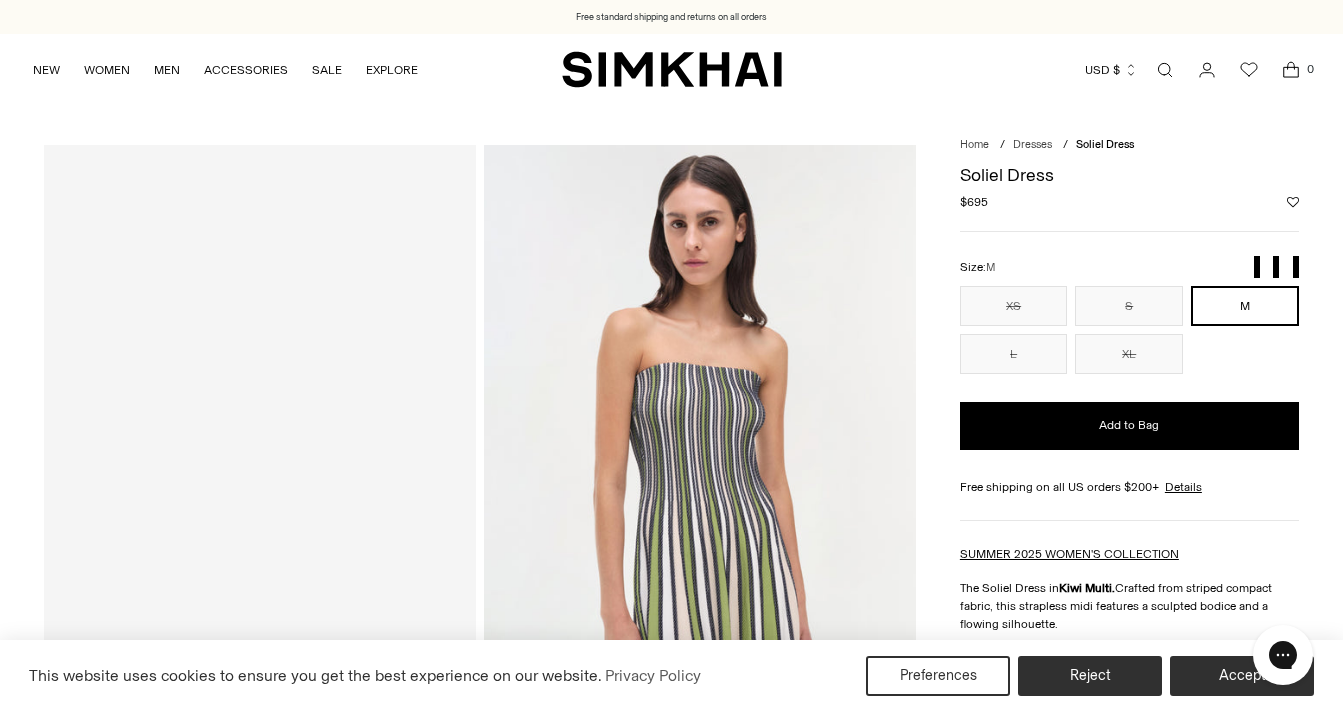 scroll, scrollTop: 0, scrollLeft: 0, axis: both 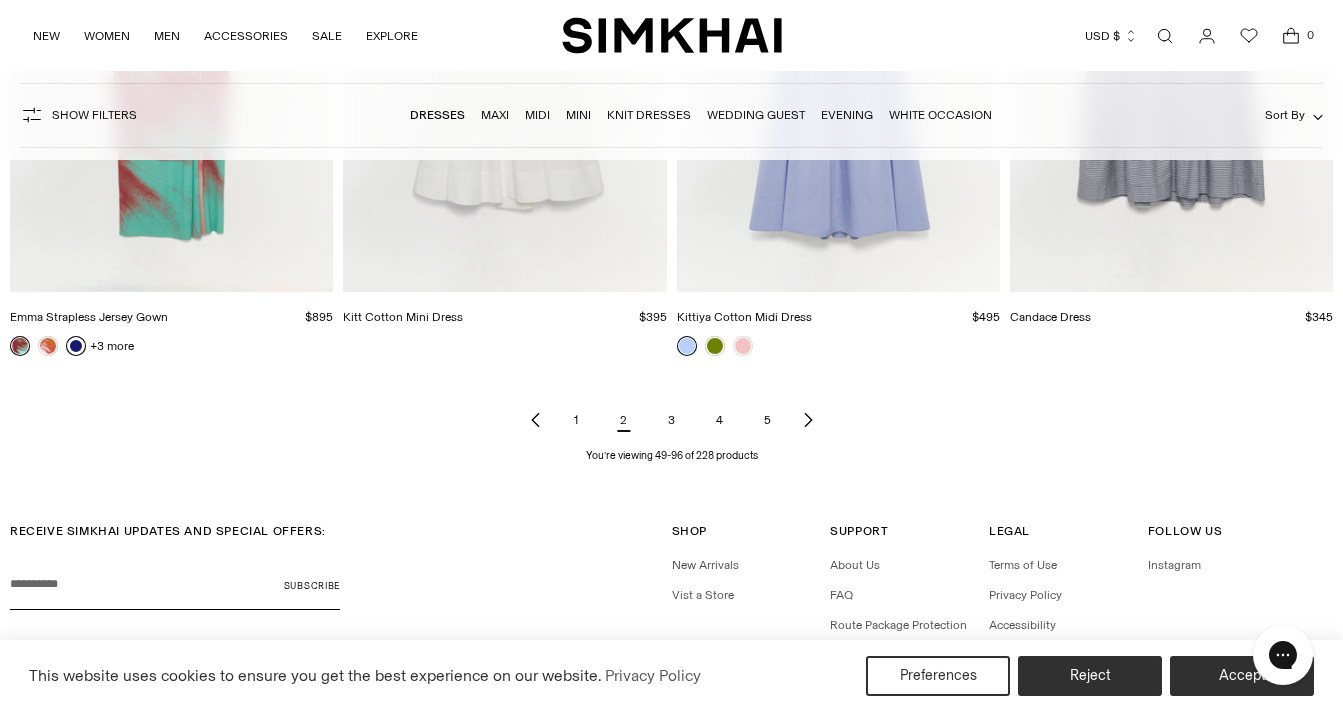 click on "3" at bounding box center (672, 420) 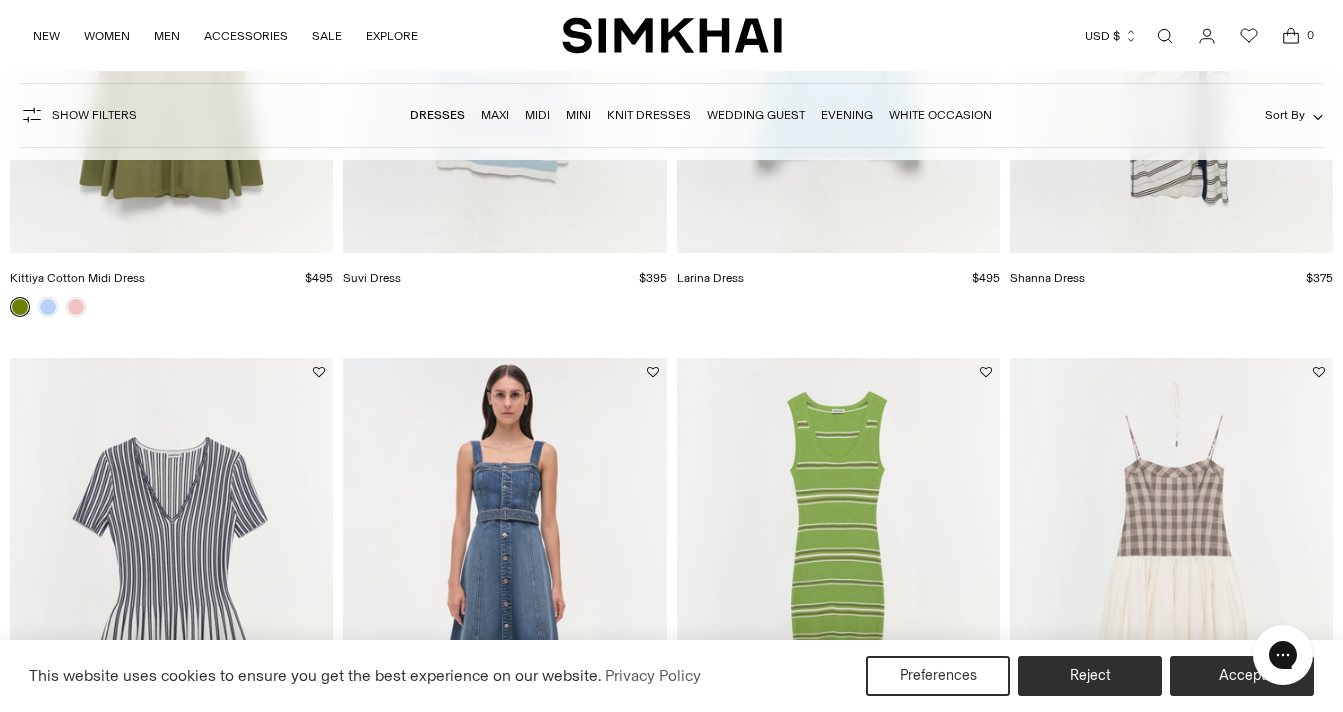 scroll, scrollTop: 728, scrollLeft: 0, axis: vertical 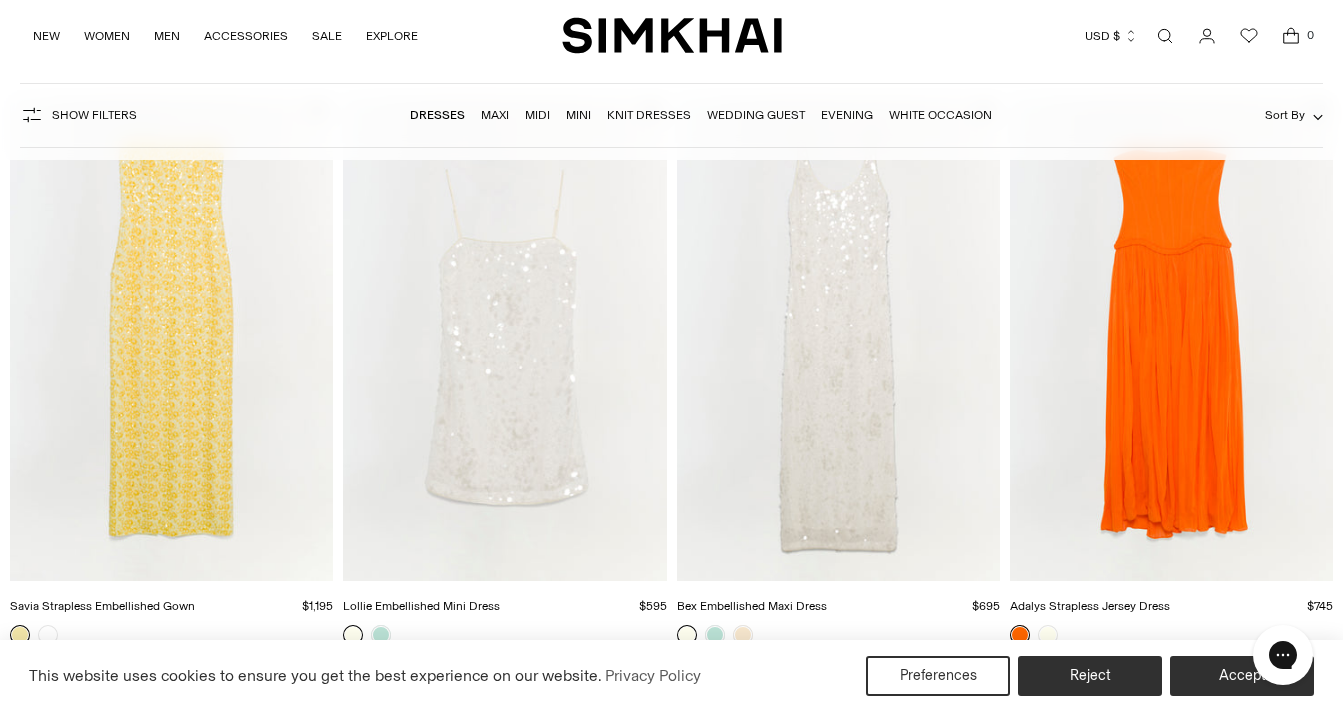 click at bounding box center [0, 0] 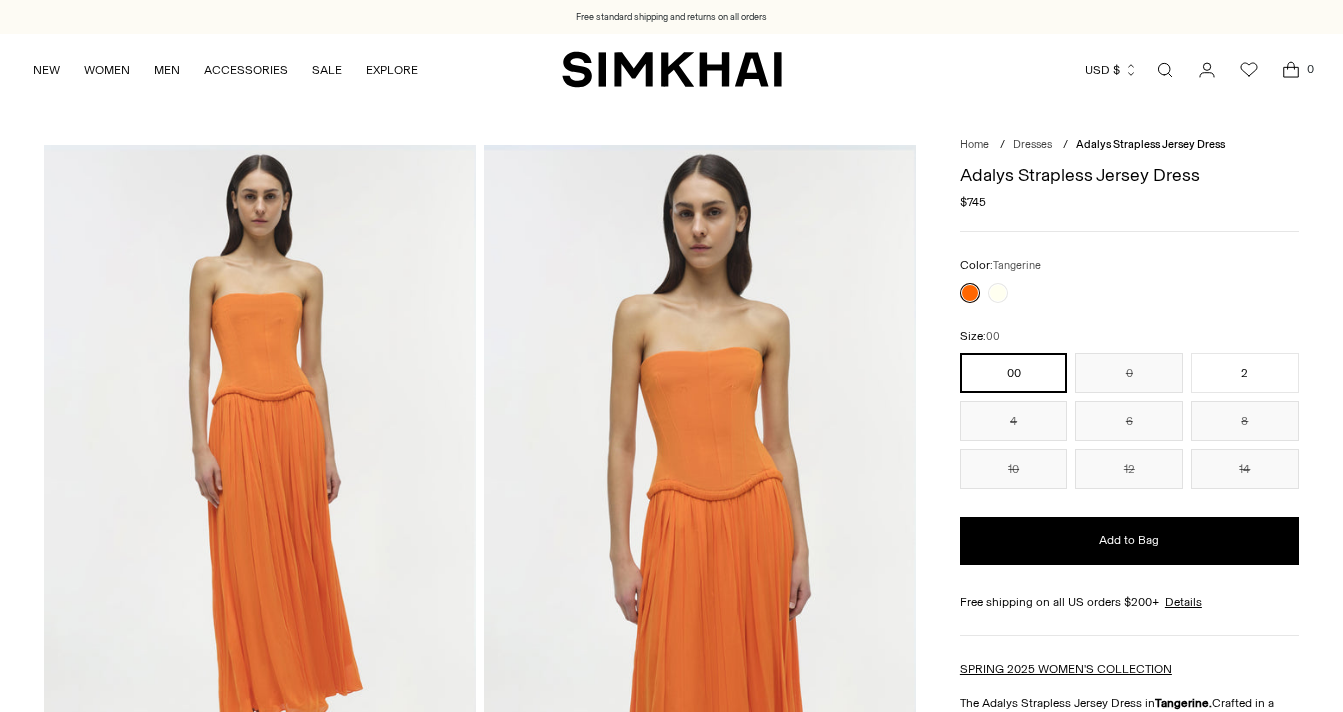 scroll, scrollTop: 0, scrollLeft: 0, axis: both 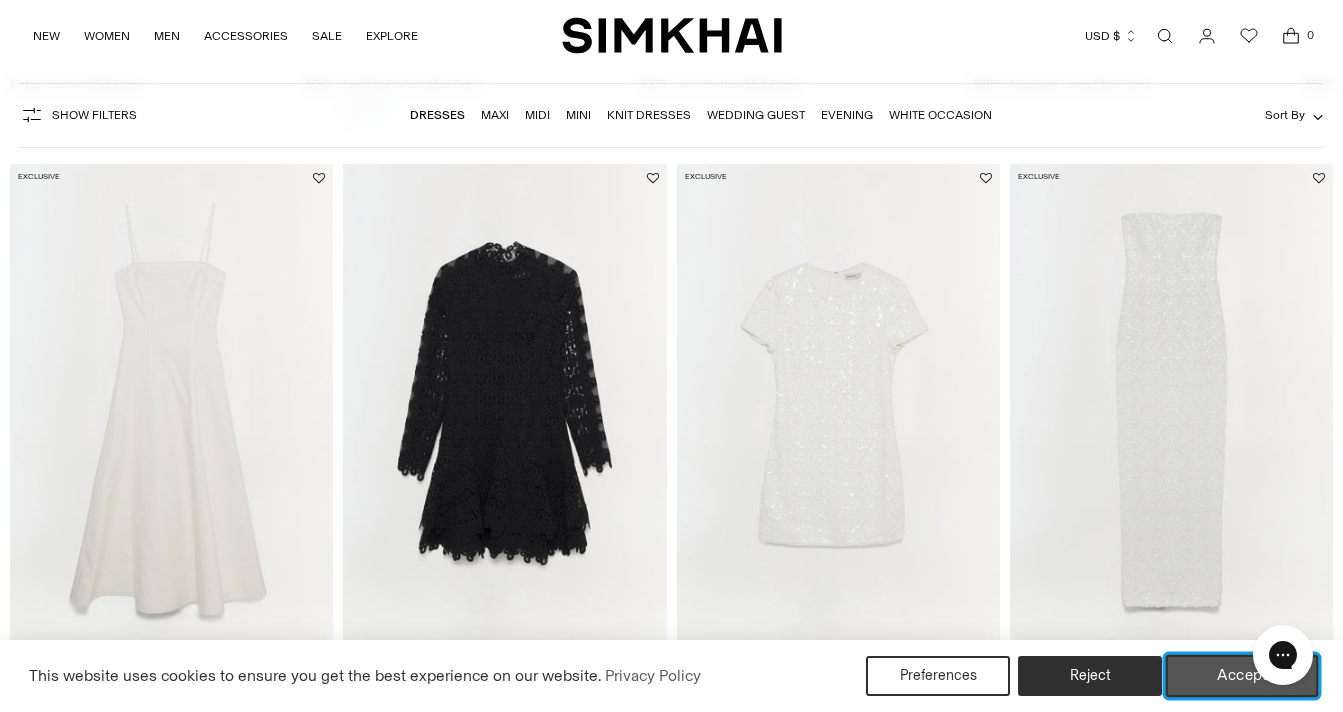 click on "Accept" at bounding box center [1242, 676] 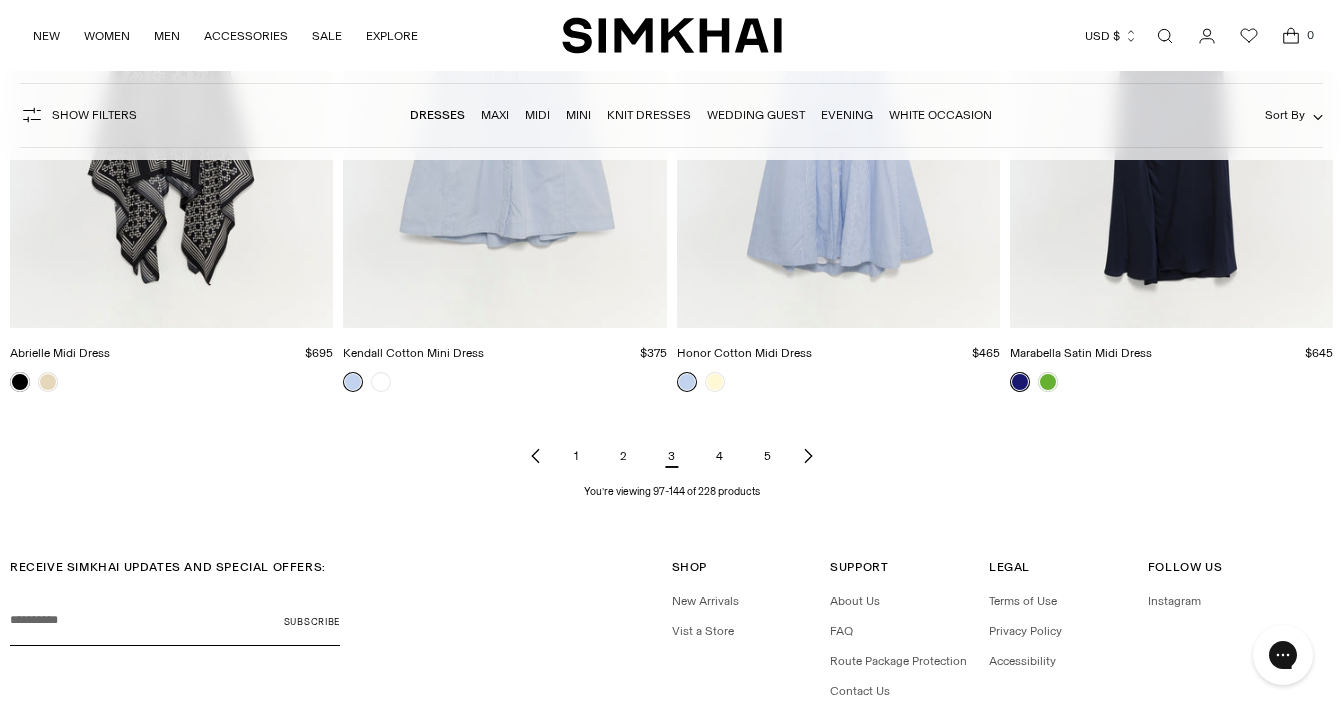 scroll, scrollTop: 7011, scrollLeft: 0, axis: vertical 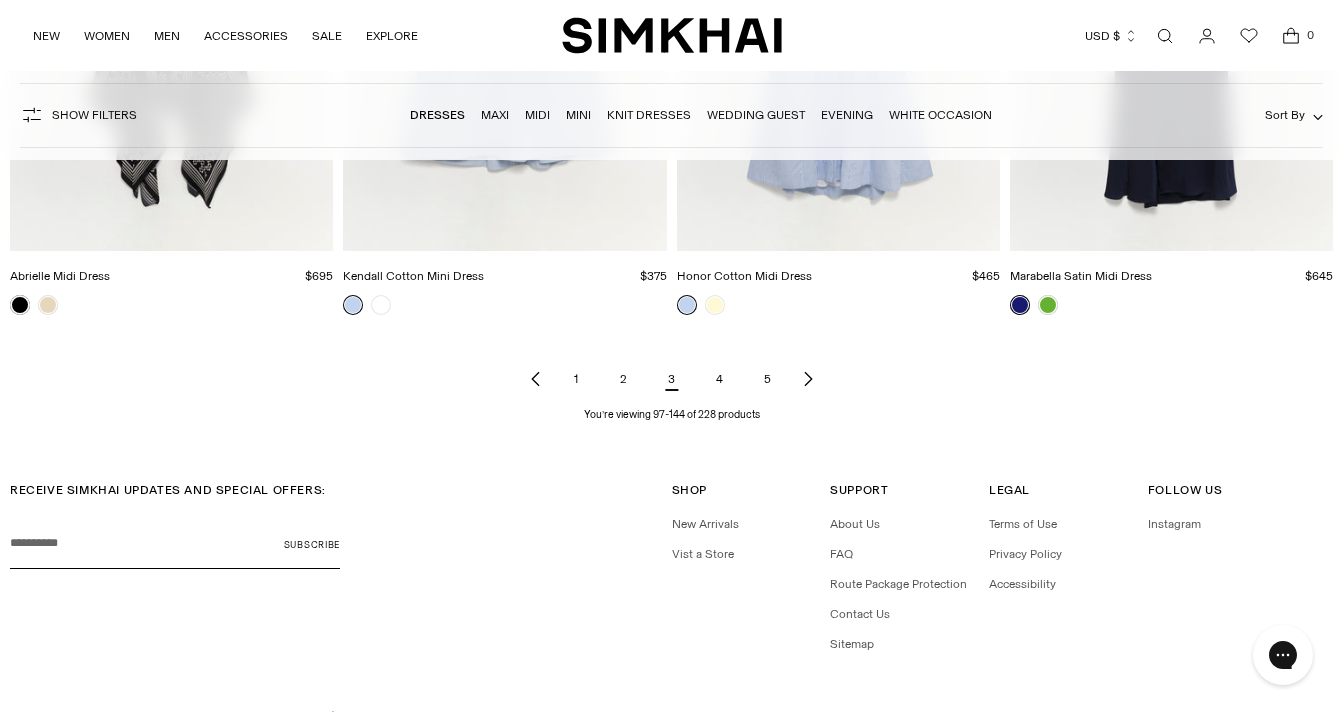 click on "4" at bounding box center (720, 379) 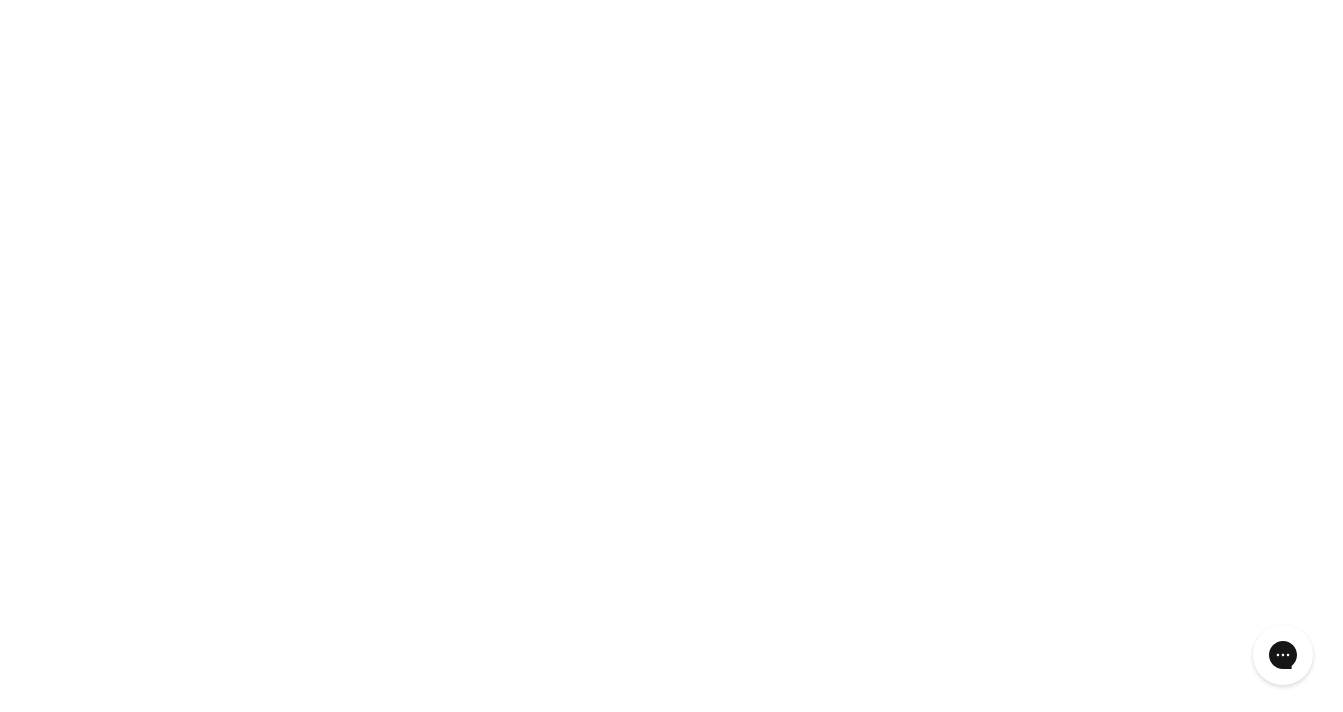 scroll, scrollTop: 6999, scrollLeft: 0, axis: vertical 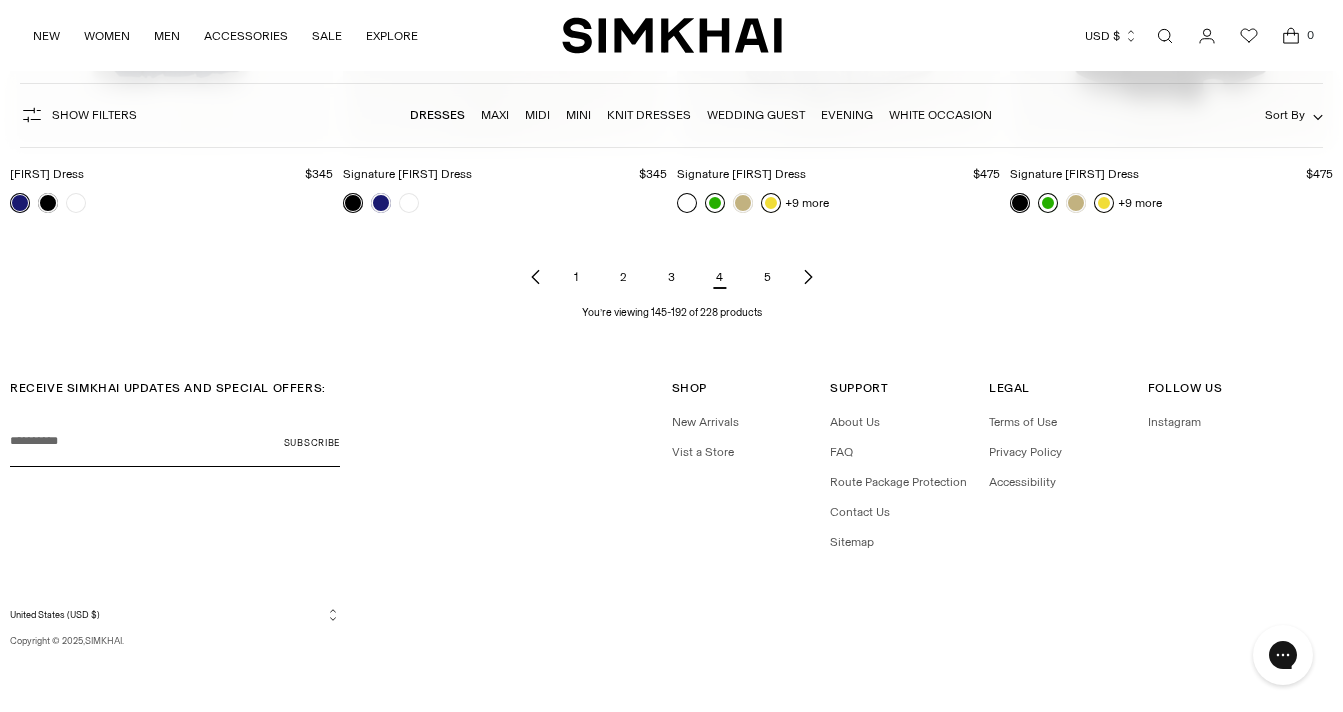 click on "5" at bounding box center [768, 277] 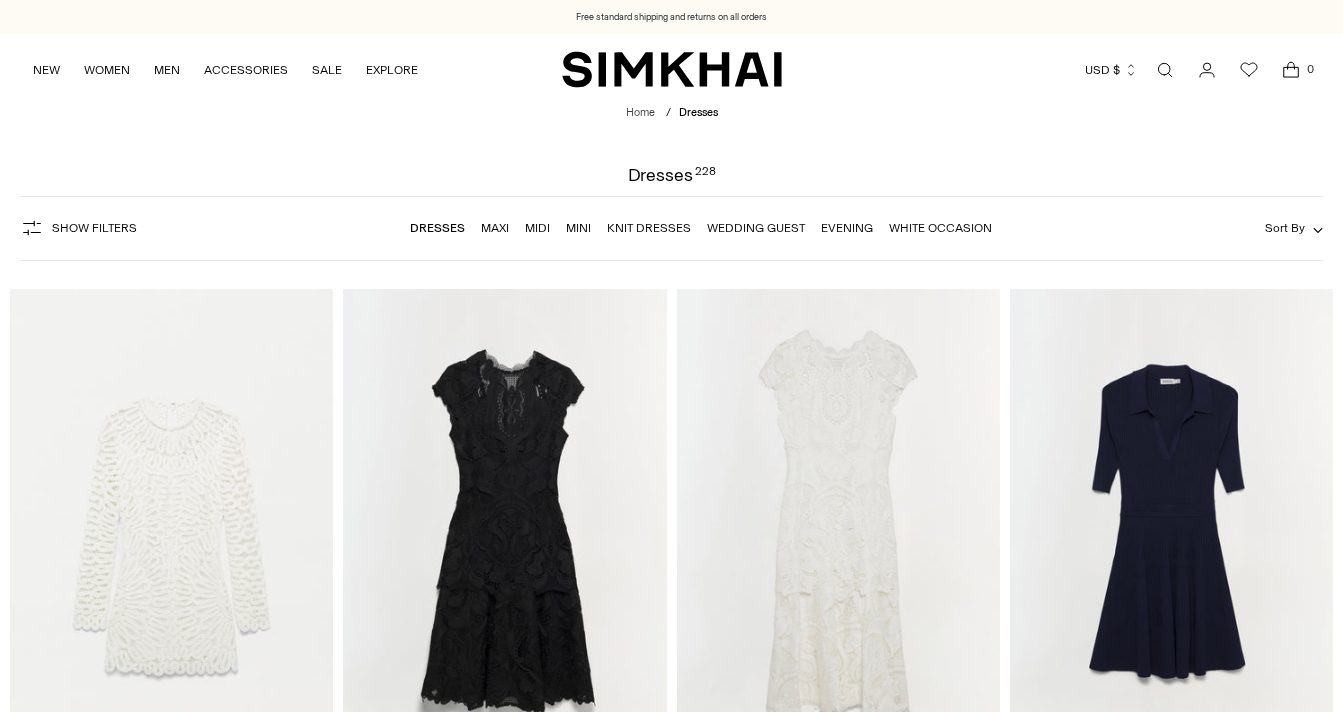 scroll, scrollTop: 0, scrollLeft: 0, axis: both 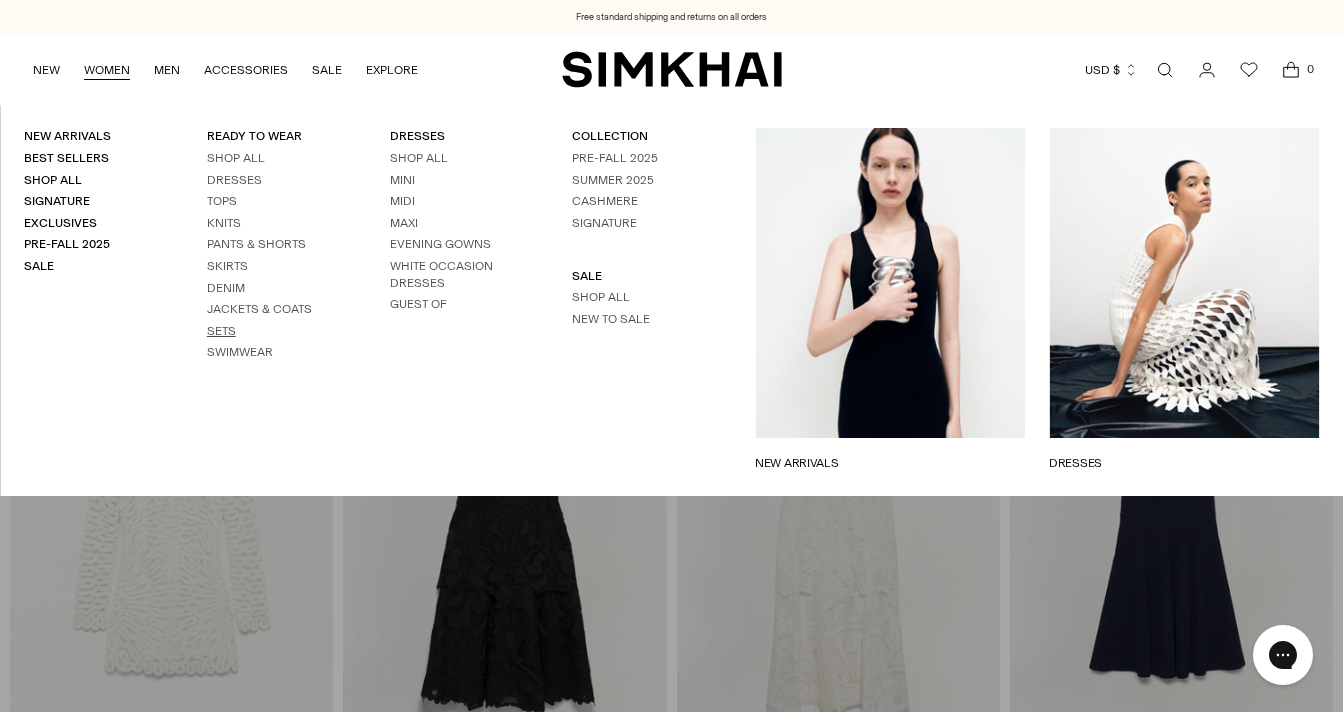 click on "Sets" at bounding box center [221, 331] 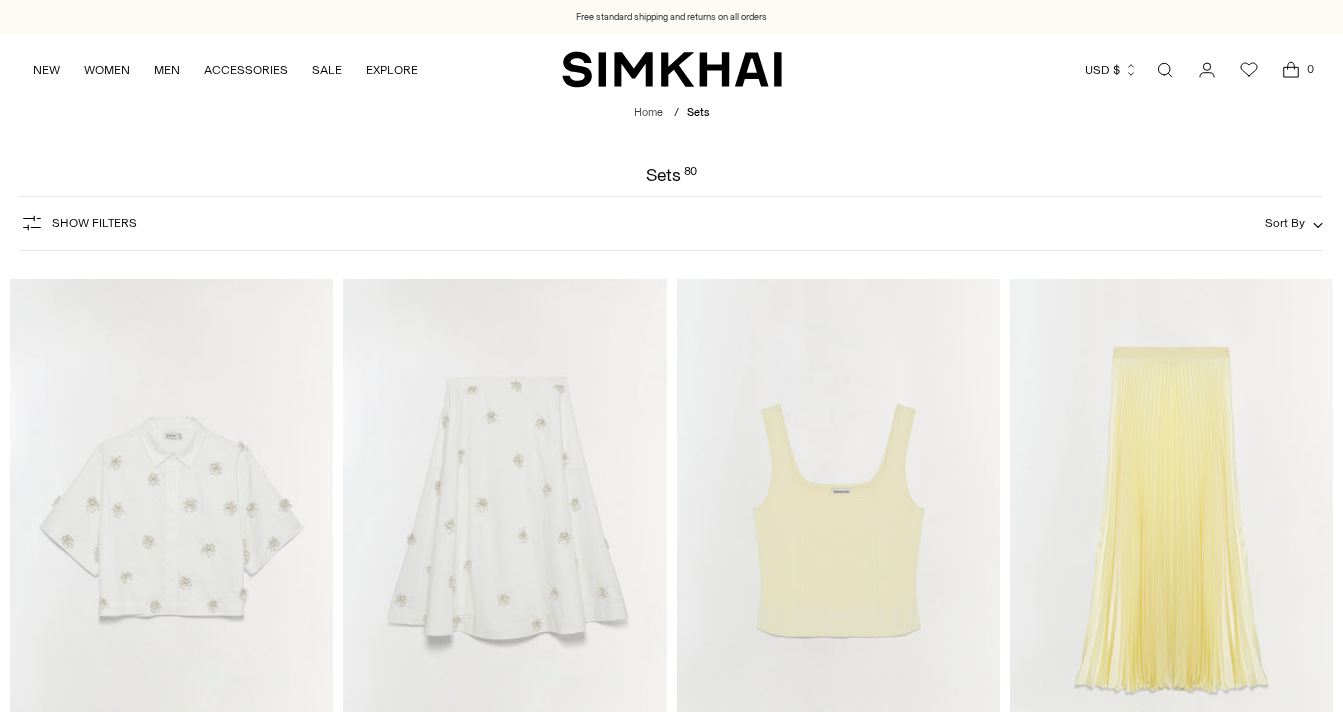 scroll, scrollTop: 0, scrollLeft: 0, axis: both 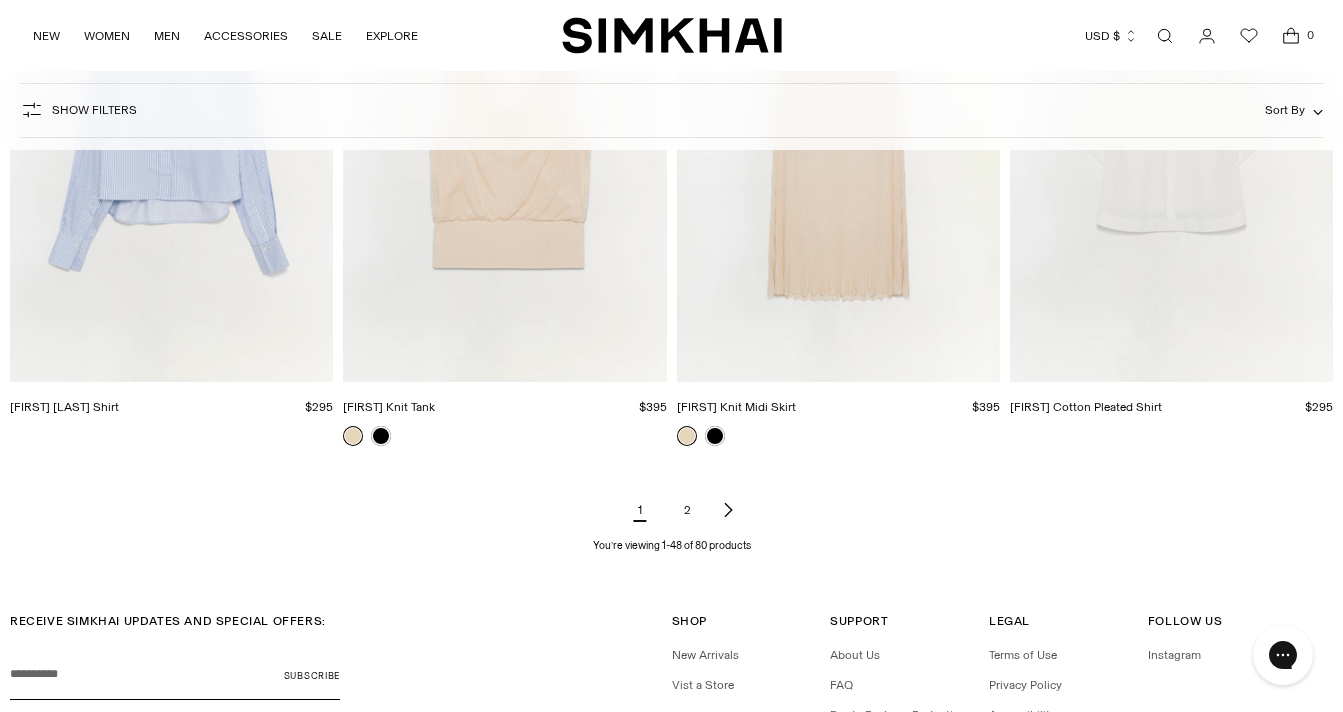 click on "2" at bounding box center (688, 510) 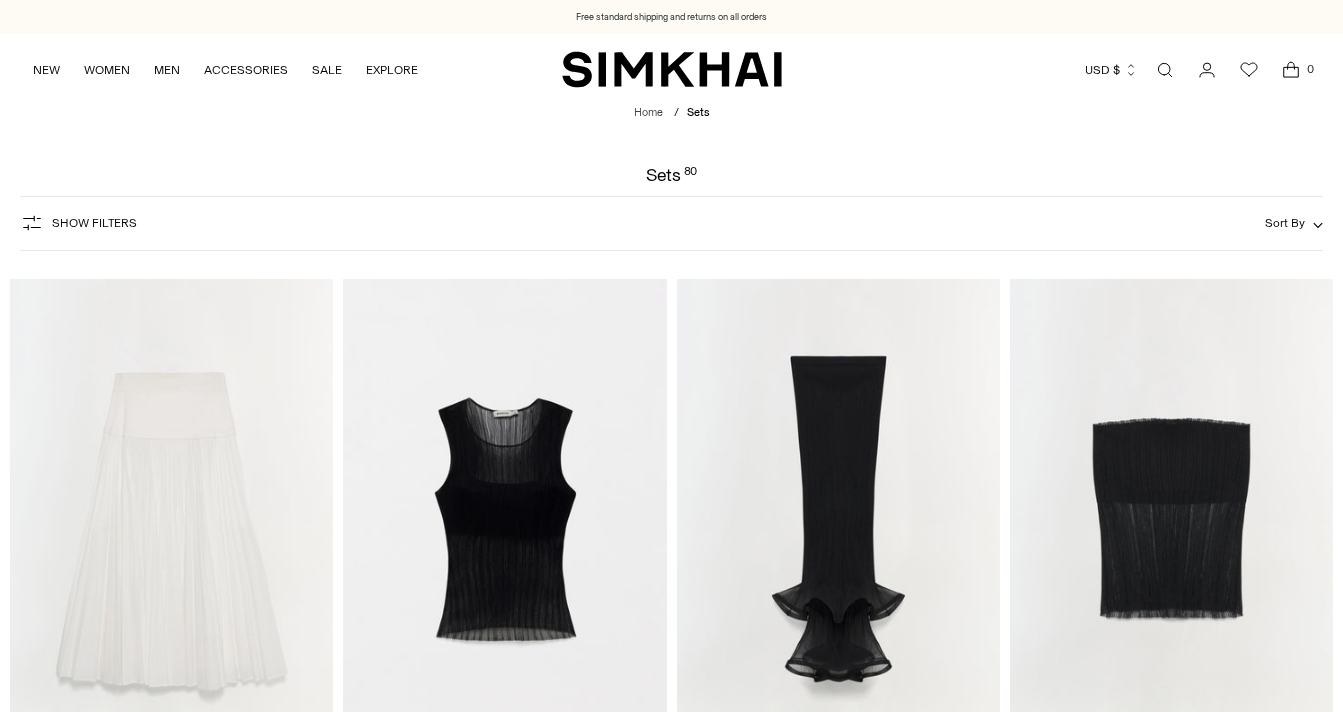 scroll, scrollTop: 0, scrollLeft: 0, axis: both 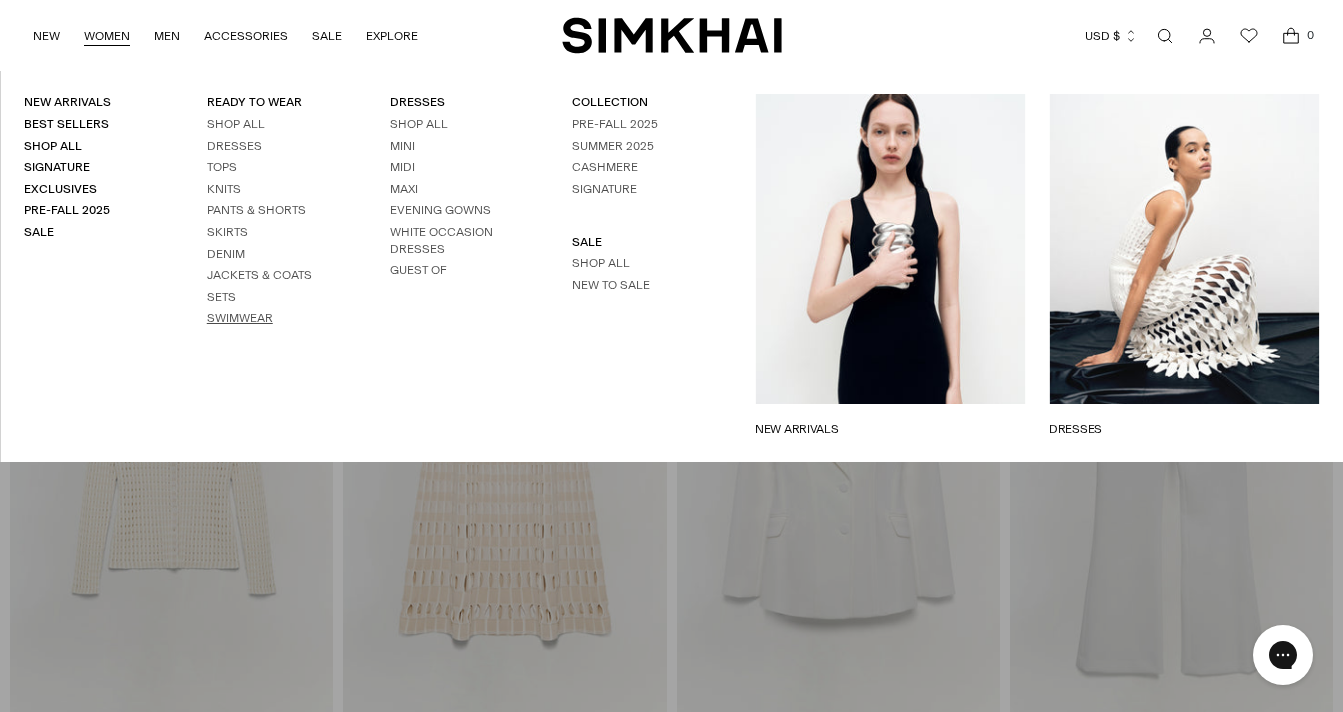 click on "Swimwear" at bounding box center [240, 318] 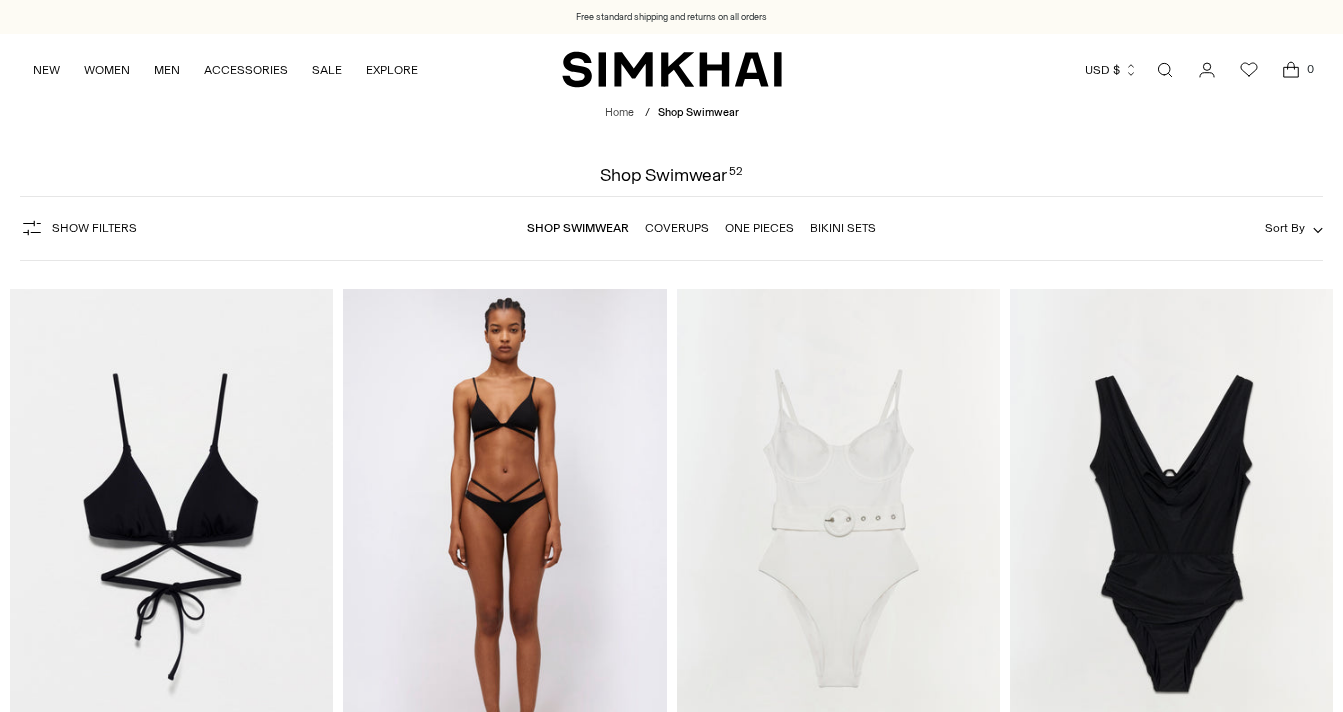 scroll, scrollTop: 0, scrollLeft: 0, axis: both 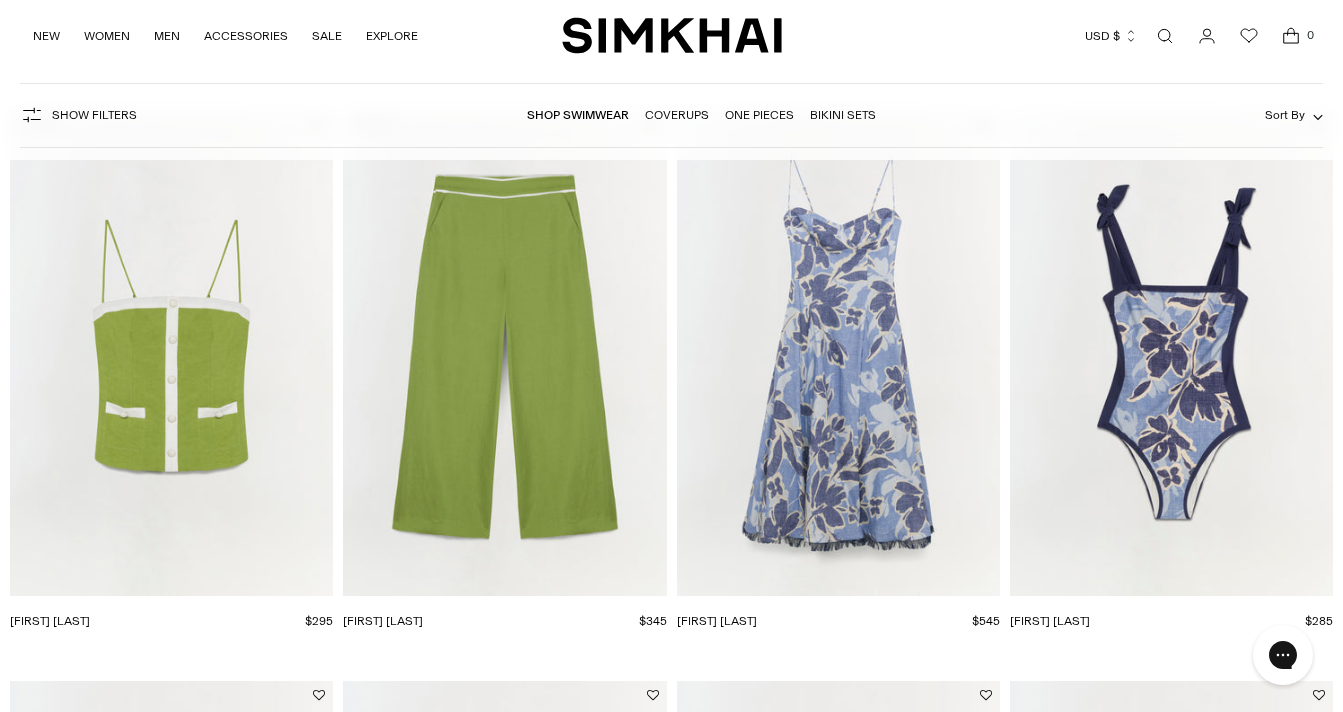 click at bounding box center (0, 0) 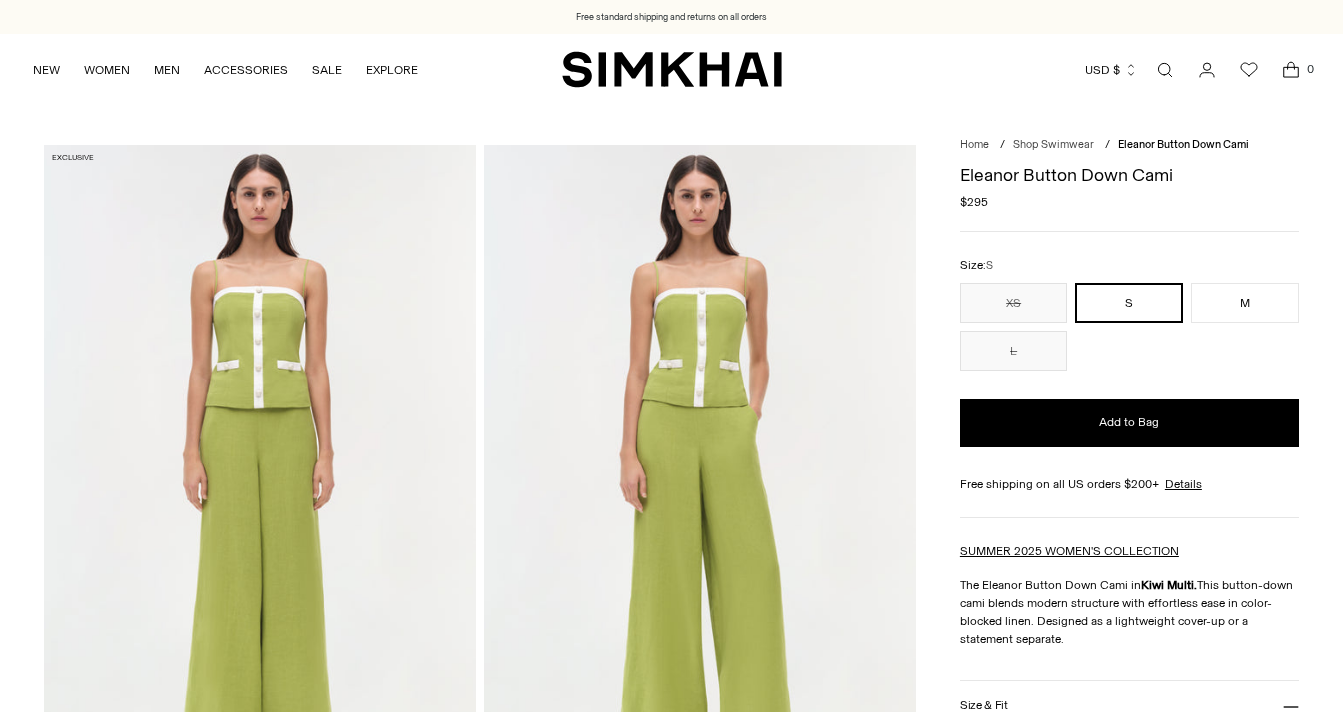 scroll, scrollTop: 0, scrollLeft: 0, axis: both 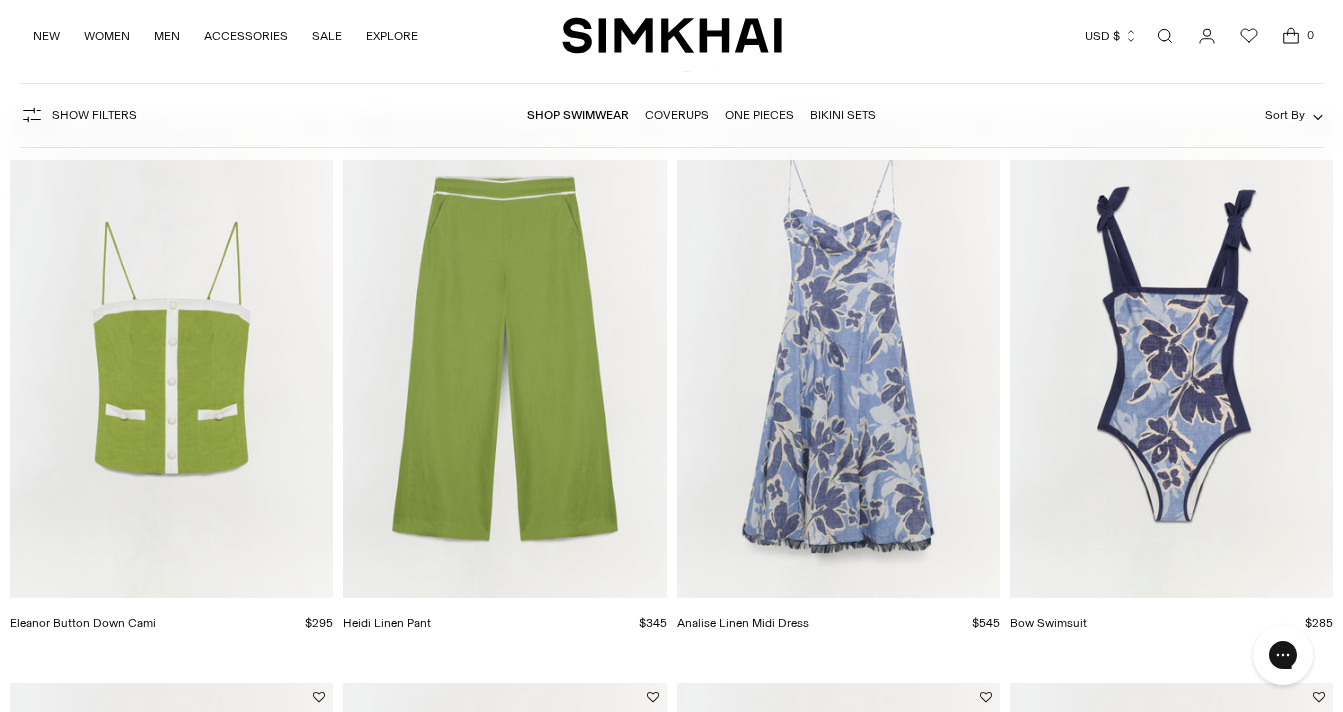click on "Coverups" at bounding box center (578, 115) 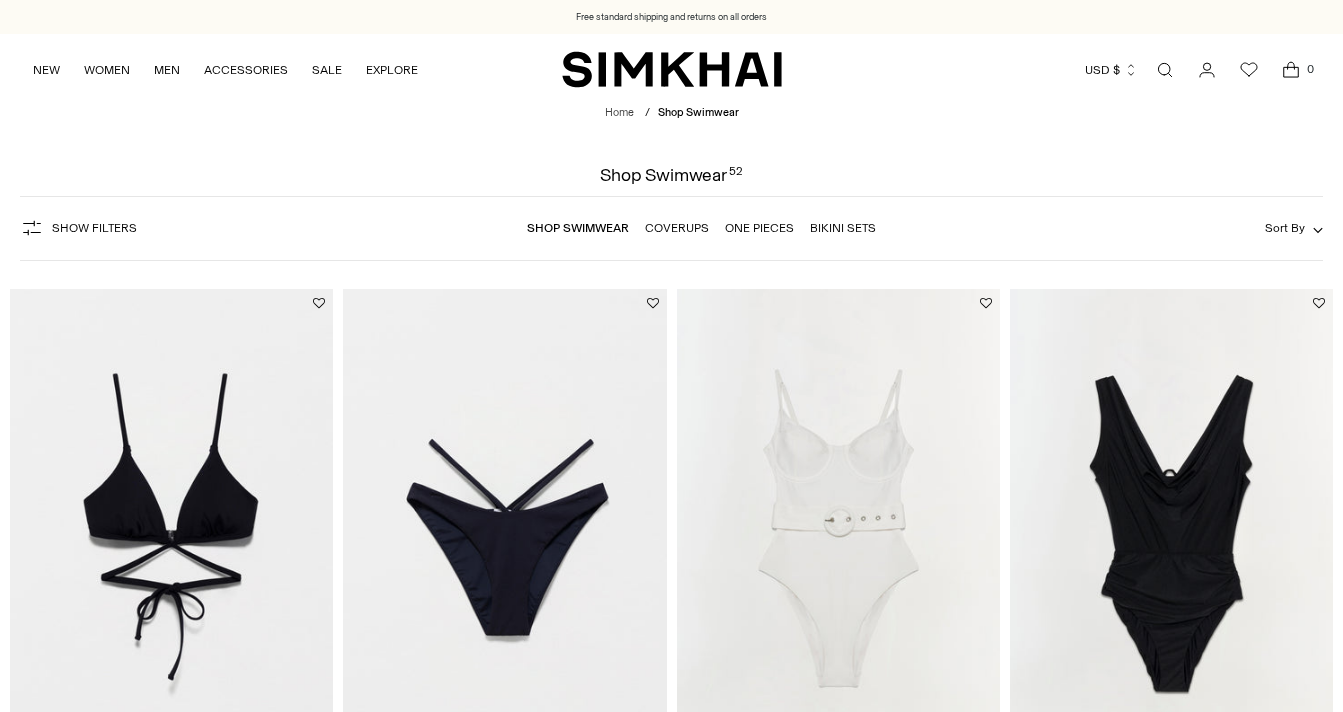 scroll, scrollTop: 0, scrollLeft: 0, axis: both 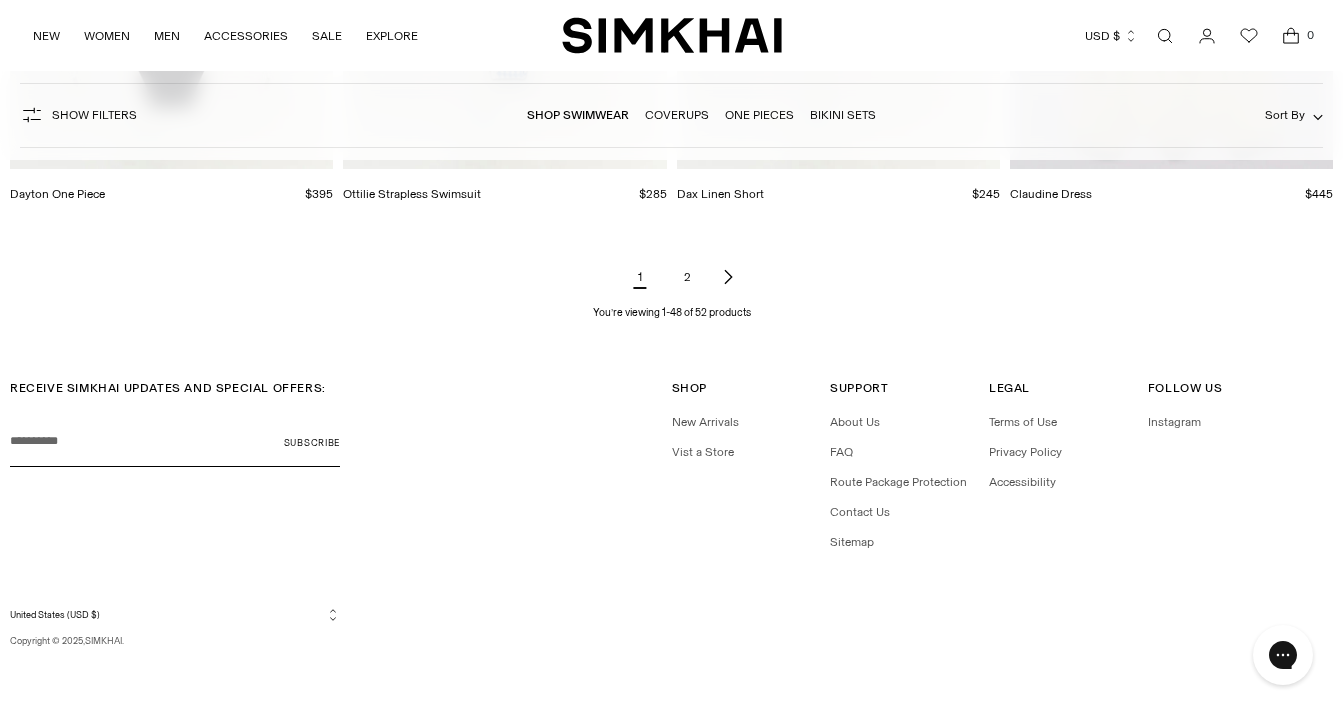 click on "2" at bounding box center (688, 277) 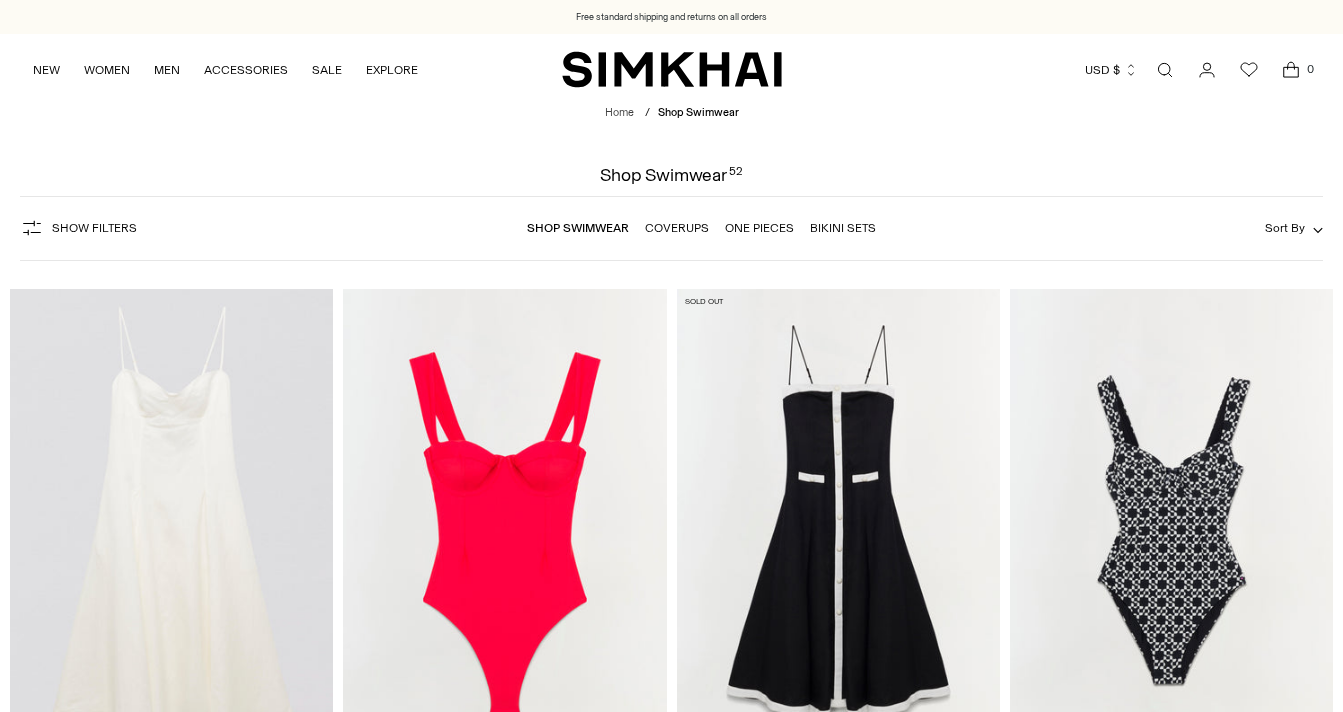 scroll, scrollTop: 0, scrollLeft: 0, axis: both 